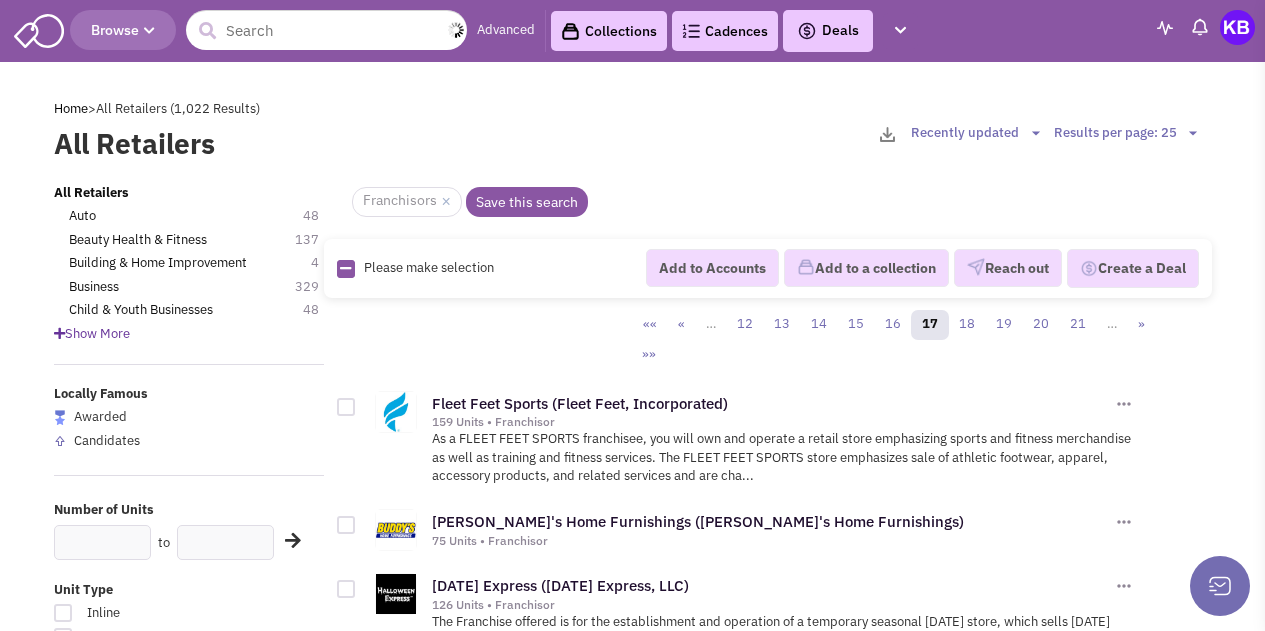 scroll, scrollTop: 0, scrollLeft: 0, axis: both 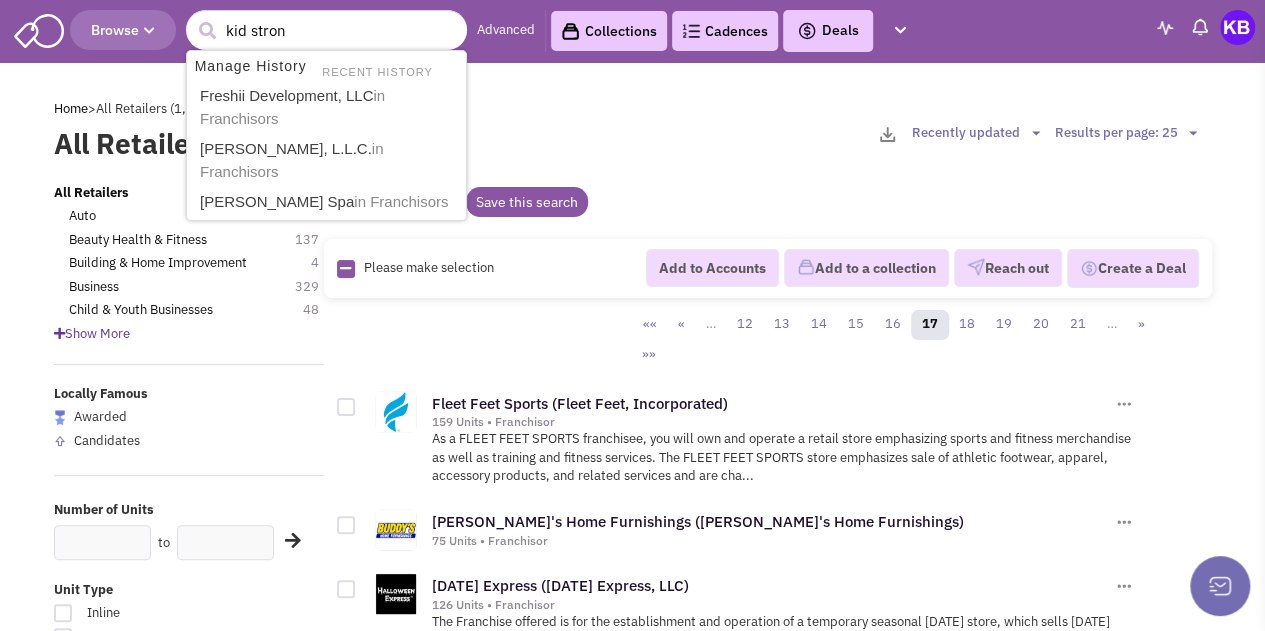 type on "kid strong" 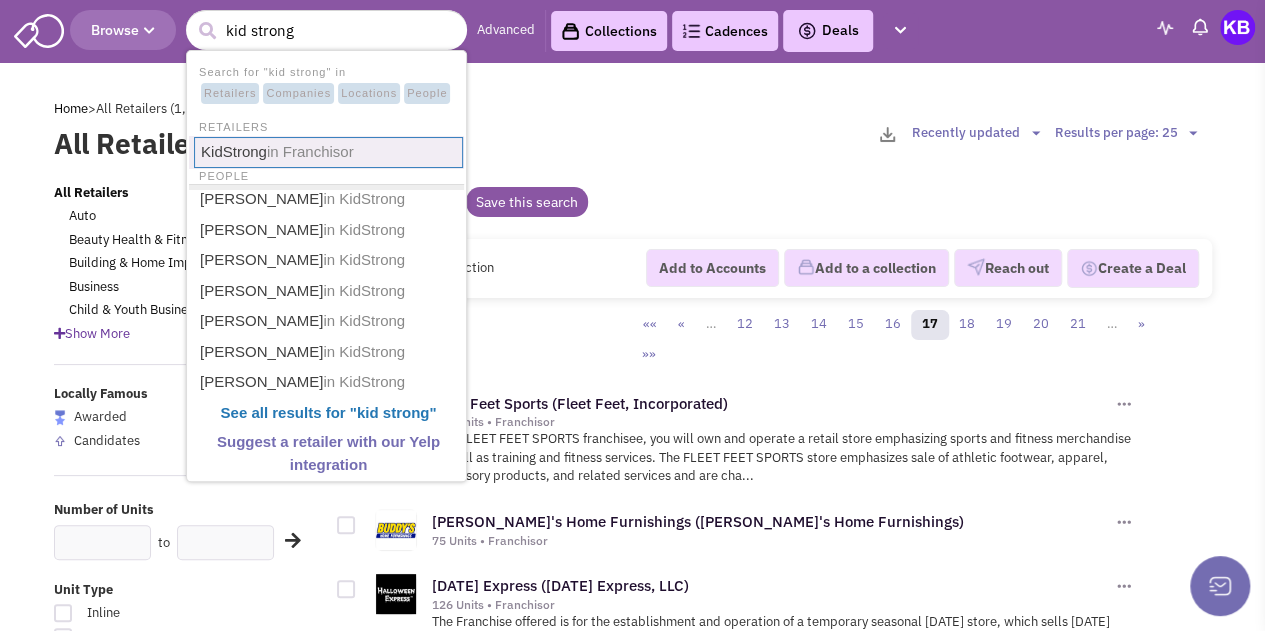 click on "KidStrong  in Franchisor" at bounding box center (328, 152) 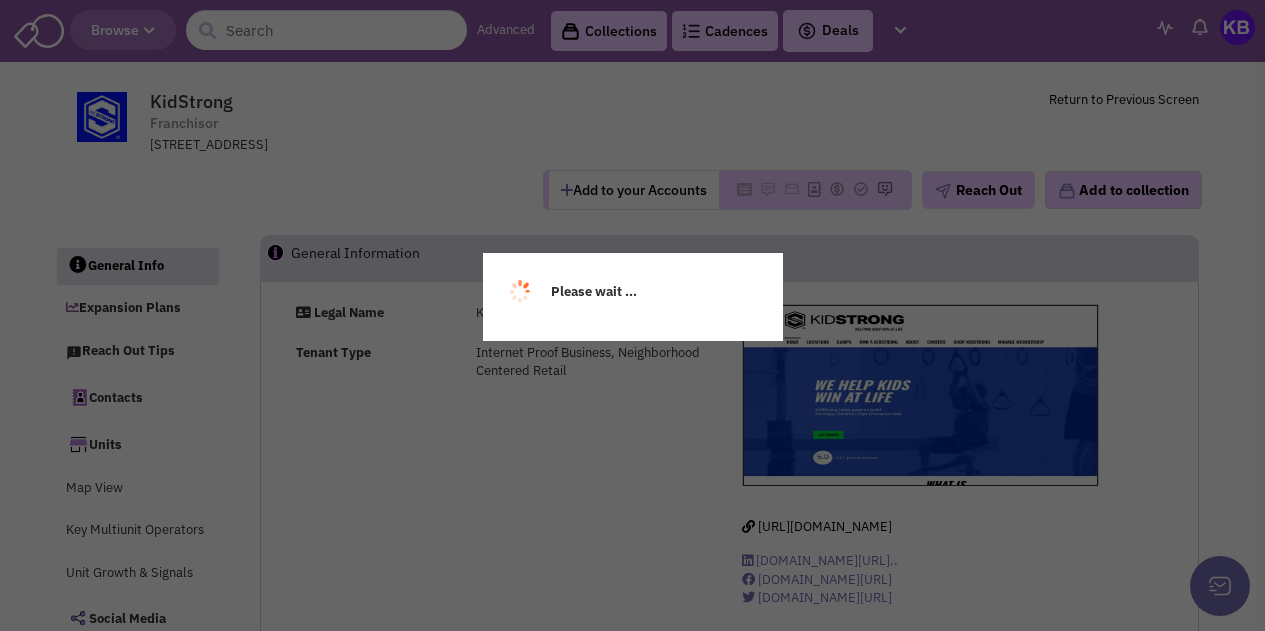 scroll, scrollTop: 0, scrollLeft: 0, axis: both 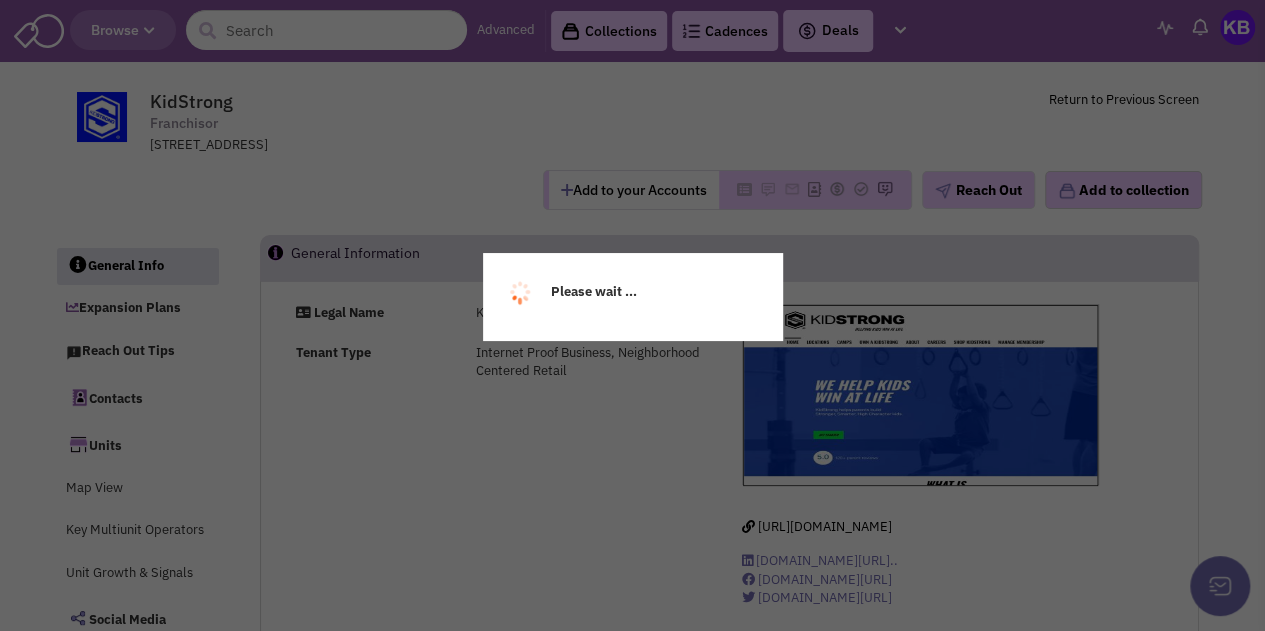 select 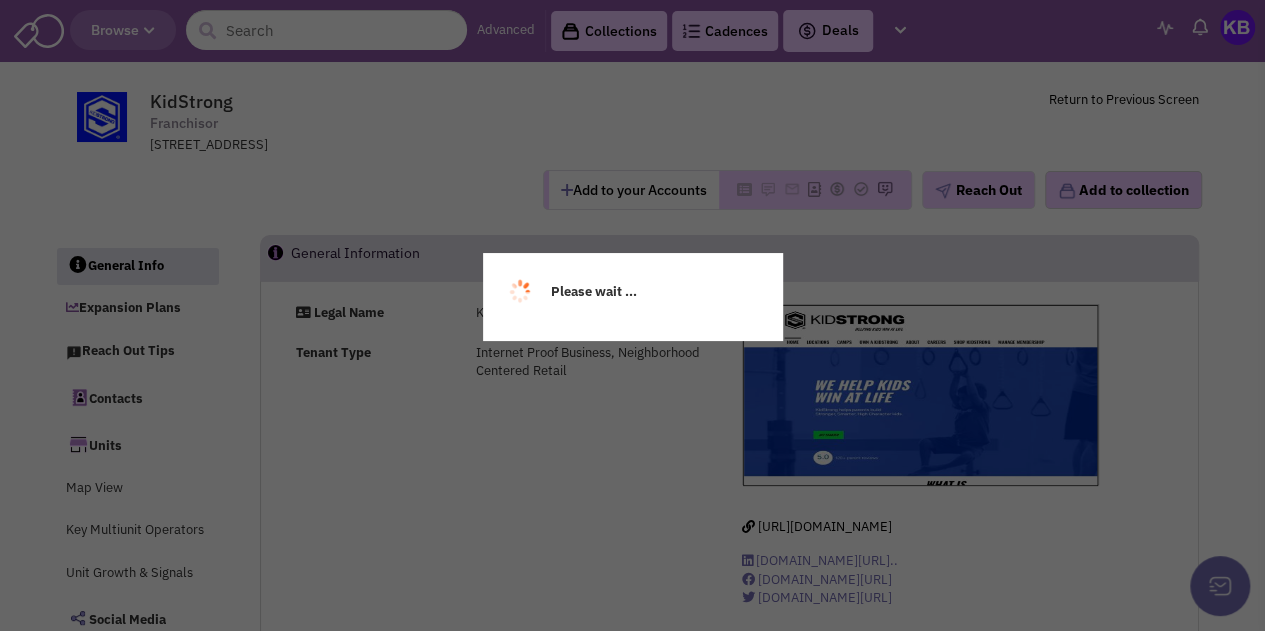 select 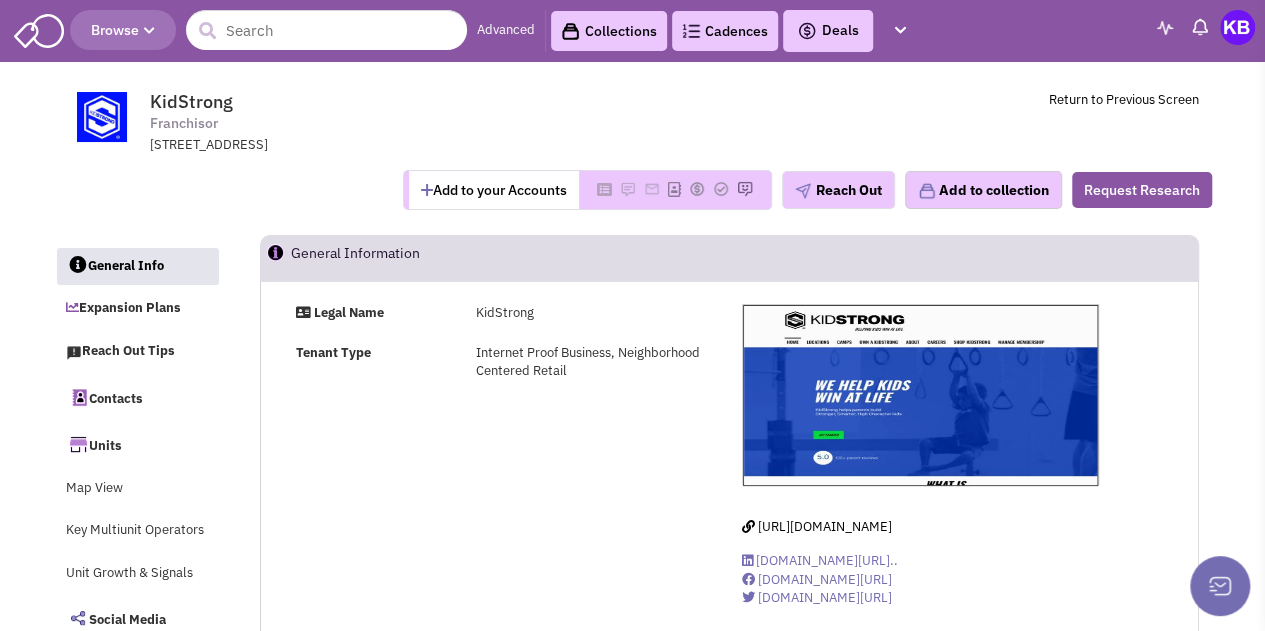 select 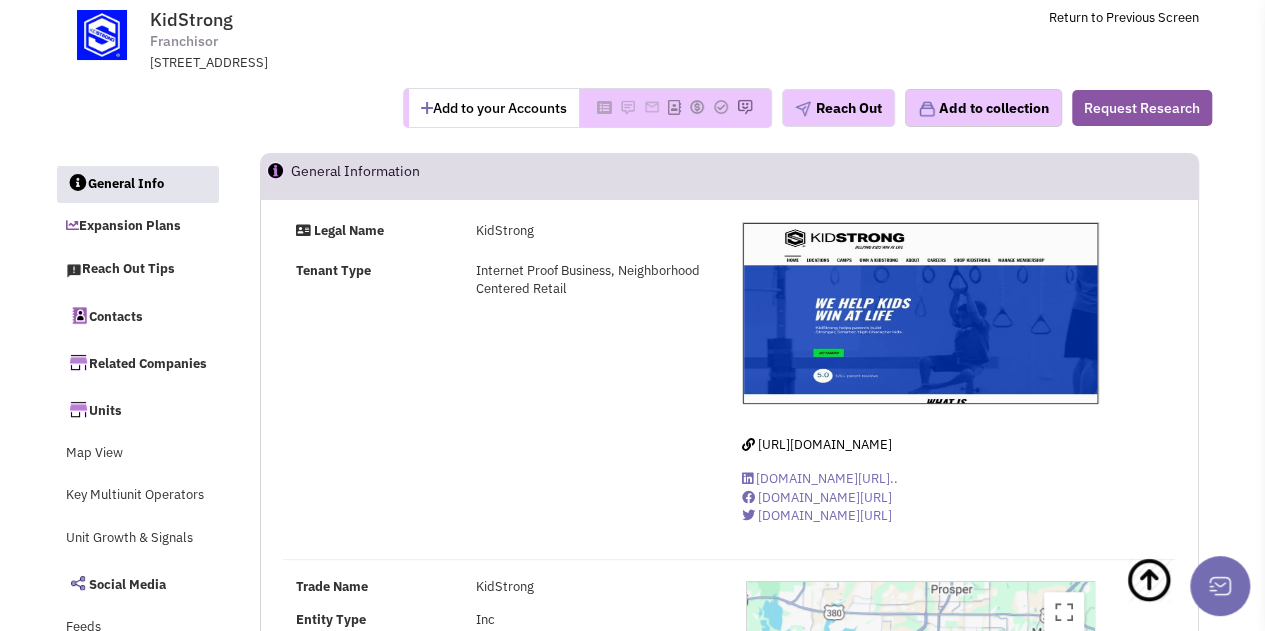 scroll, scrollTop: 0, scrollLeft: 0, axis: both 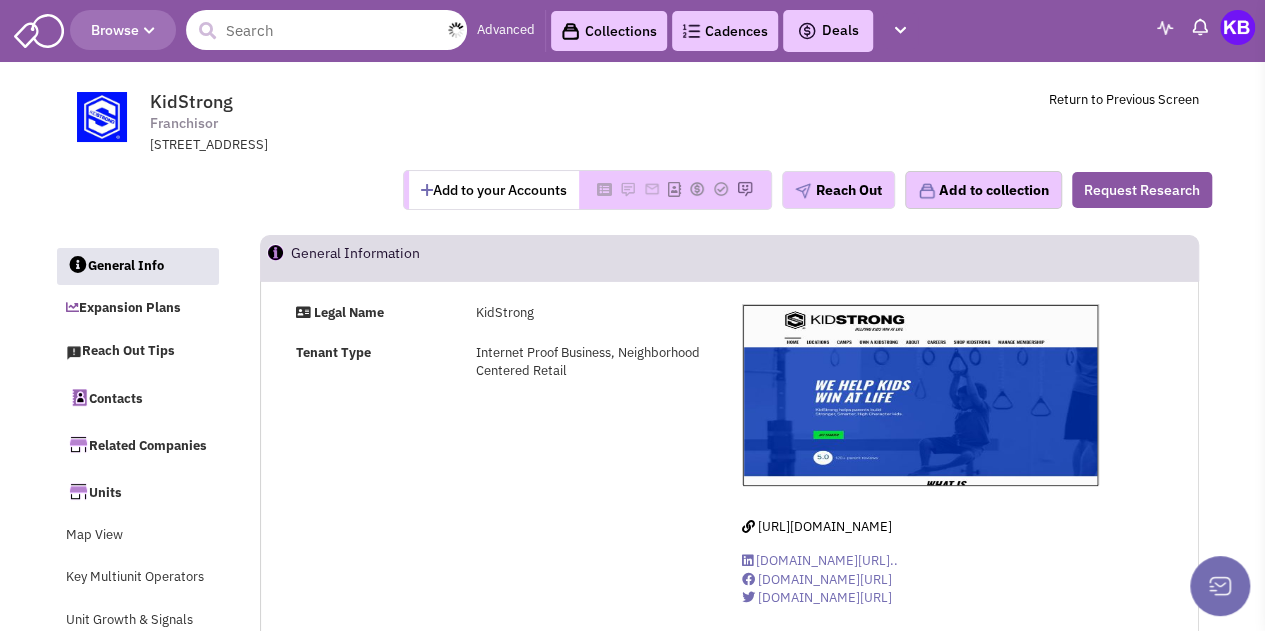 click at bounding box center [326, 30] 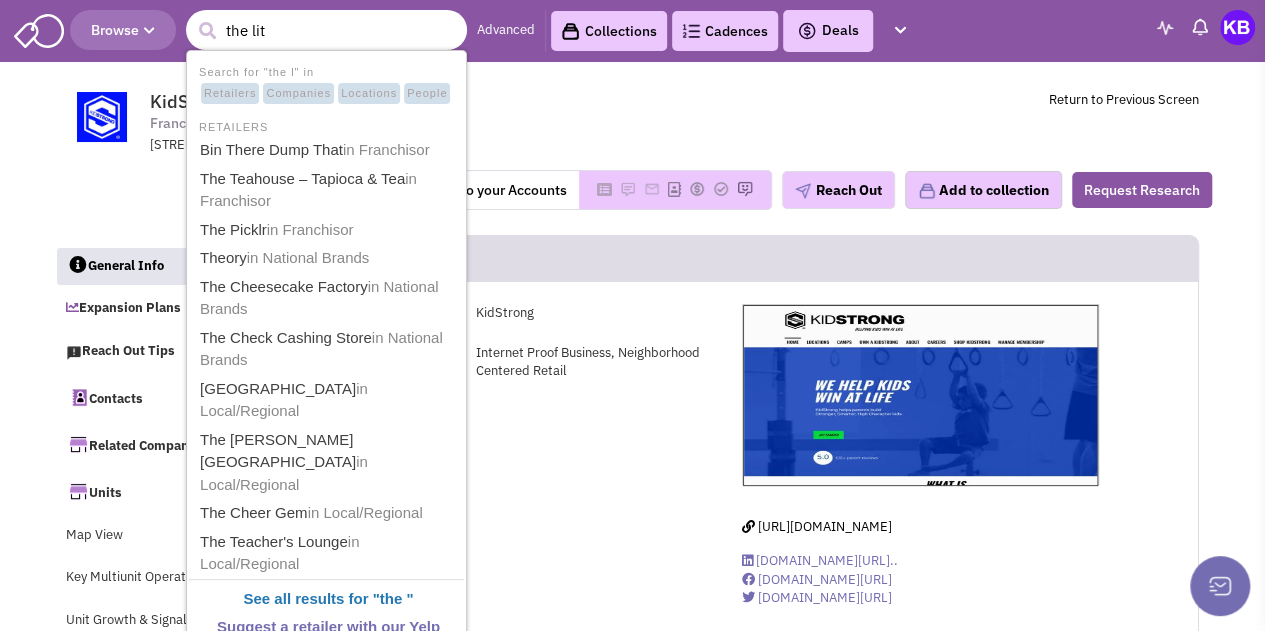 type on "the litt" 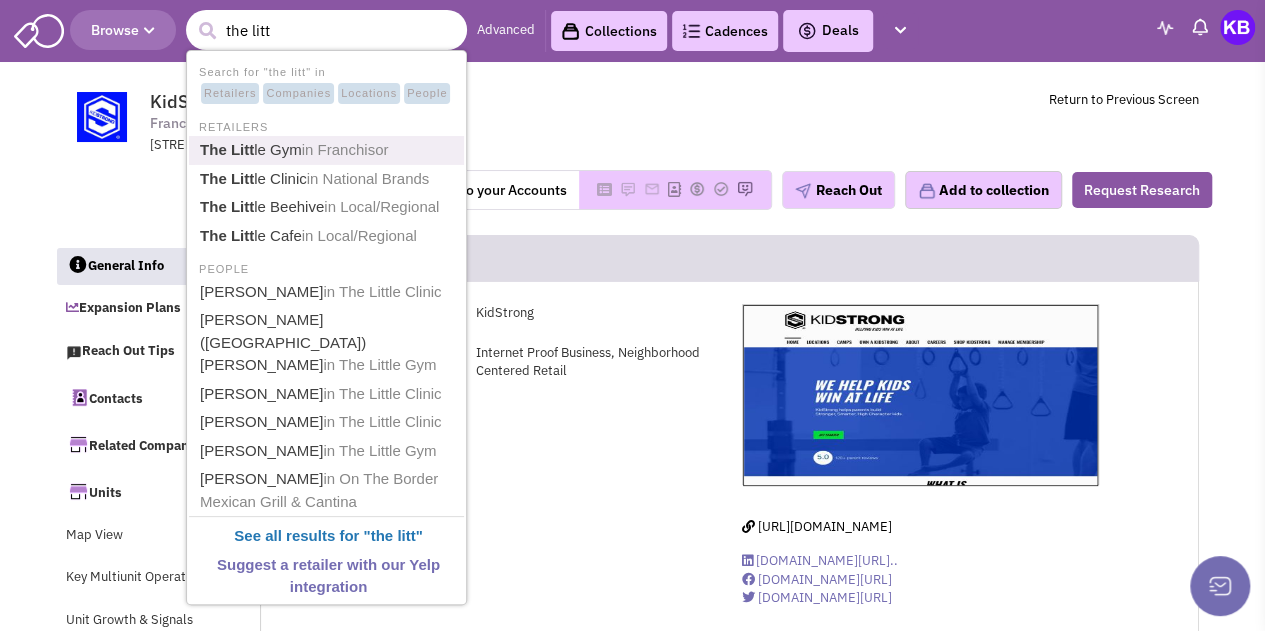 click on "in Franchisor" at bounding box center (345, 149) 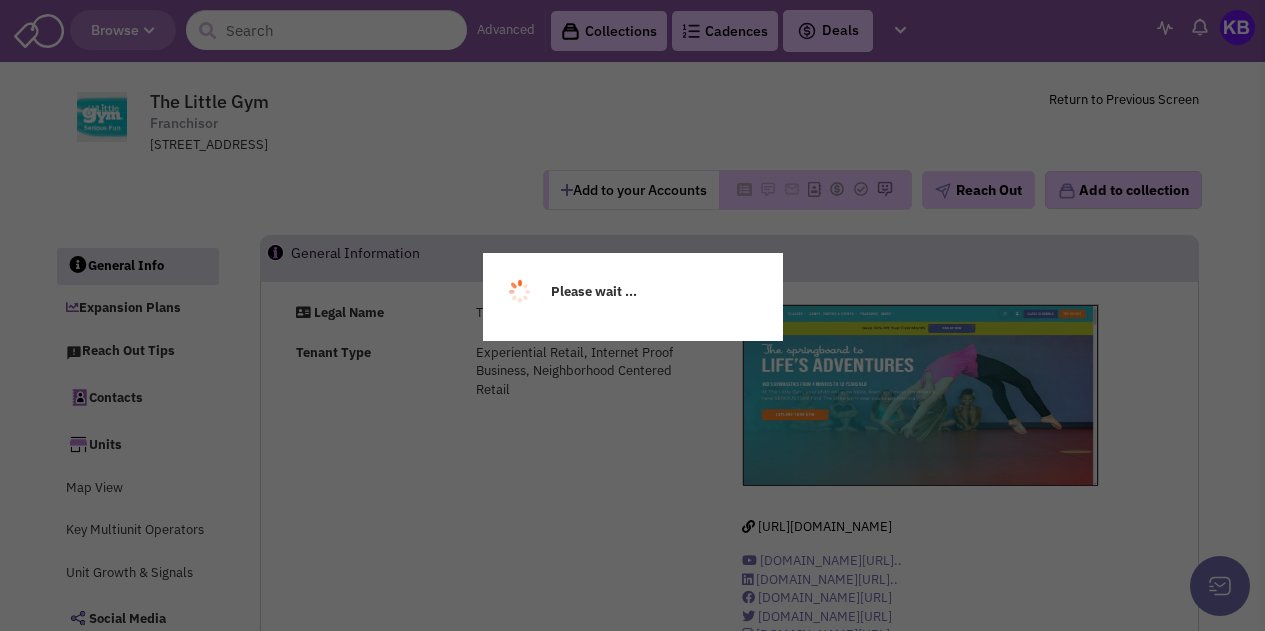 scroll, scrollTop: 0, scrollLeft: 0, axis: both 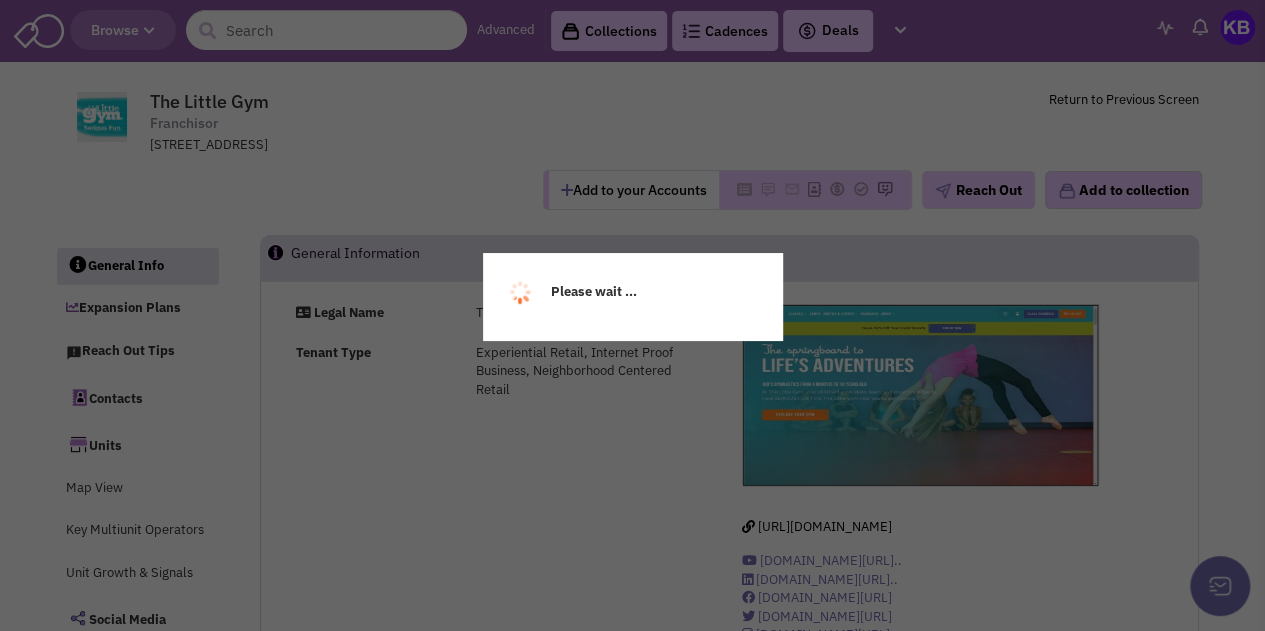 select 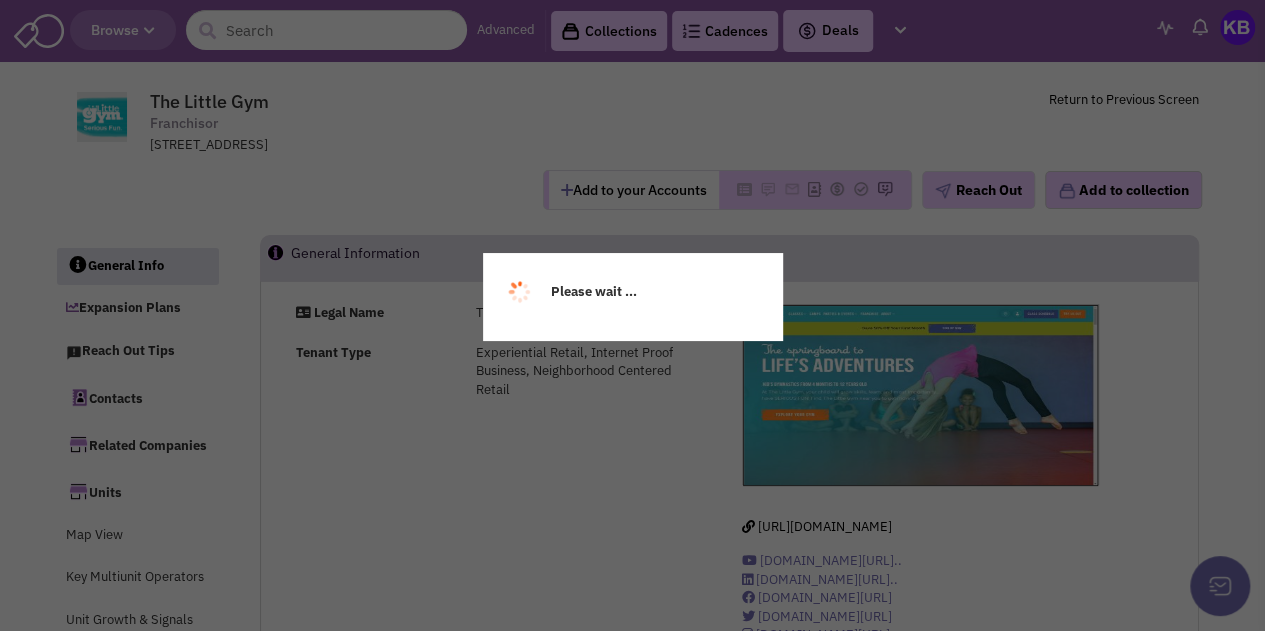 select 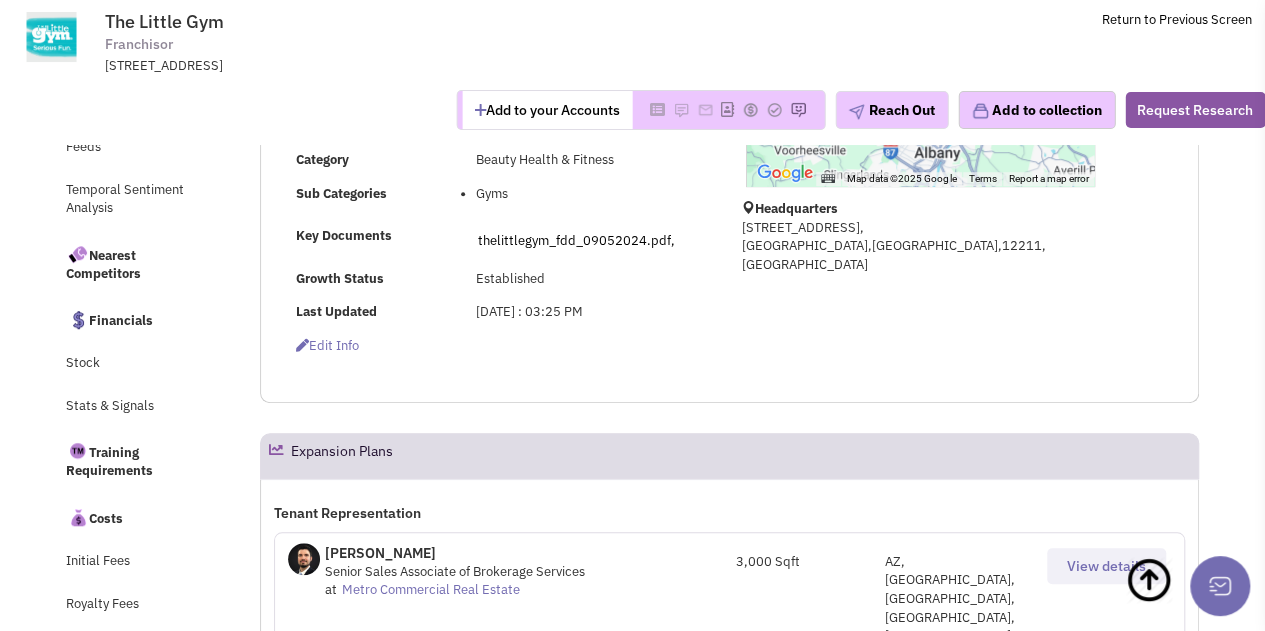 scroll, scrollTop: 550, scrollLeft: 0, axis: vertical 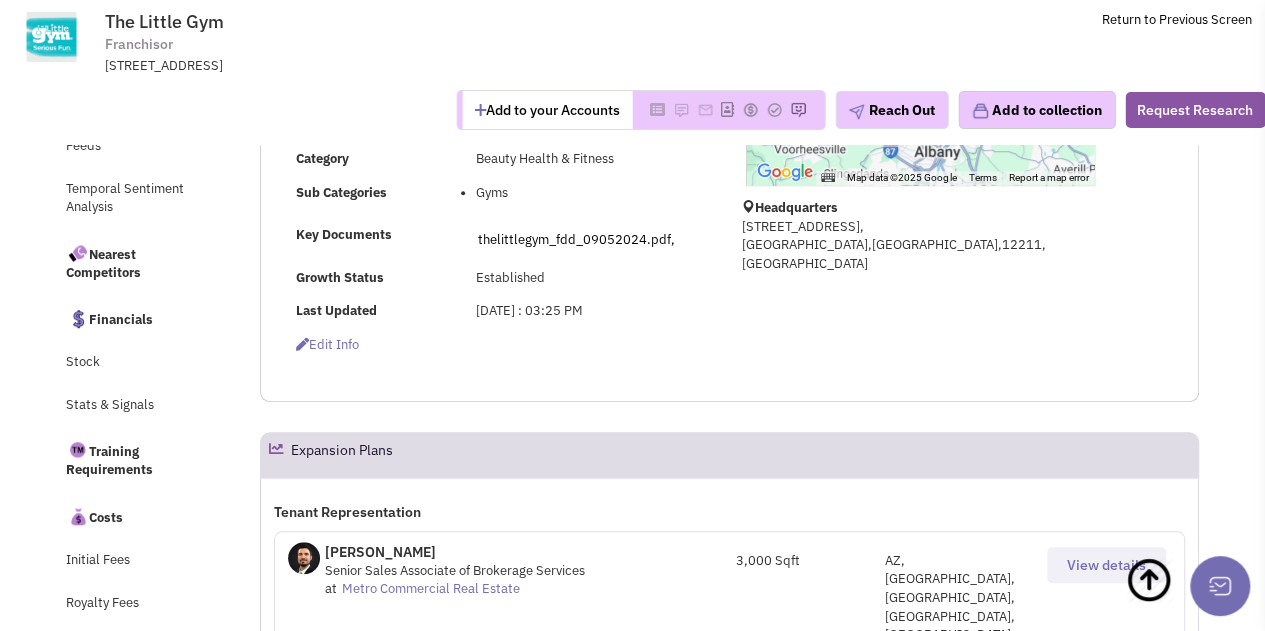 click on "Request Pending
Edit Info" at bounding box center (499, 353) 